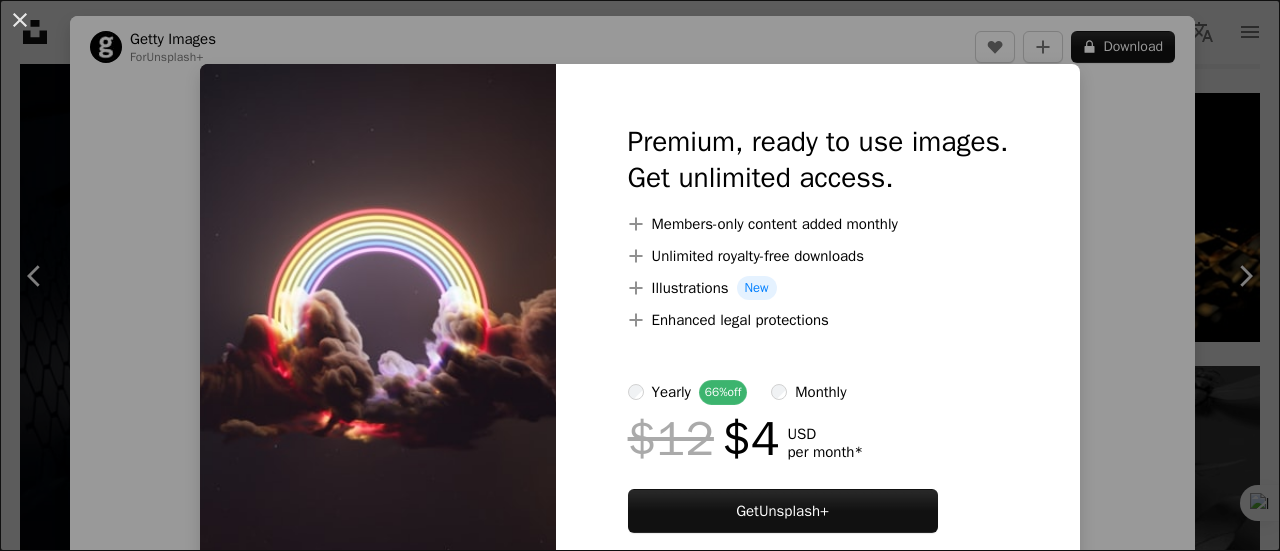 scroll, scrollTop: 7603, scrollLeft: 0, axis: vertical 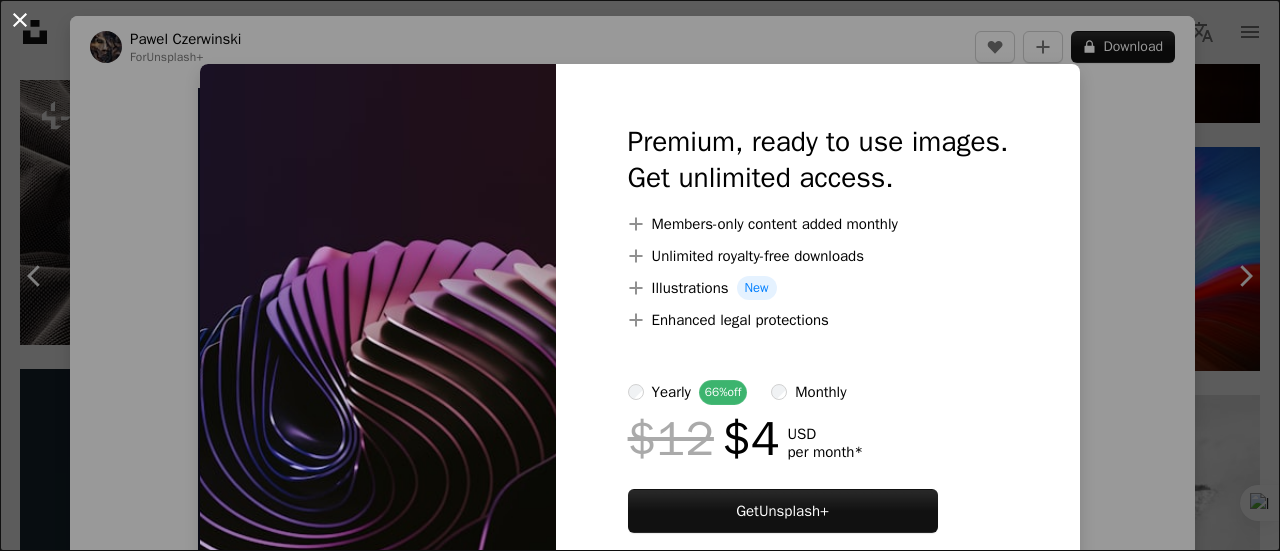 click on "An X shape" at bounding box center [20, 20] 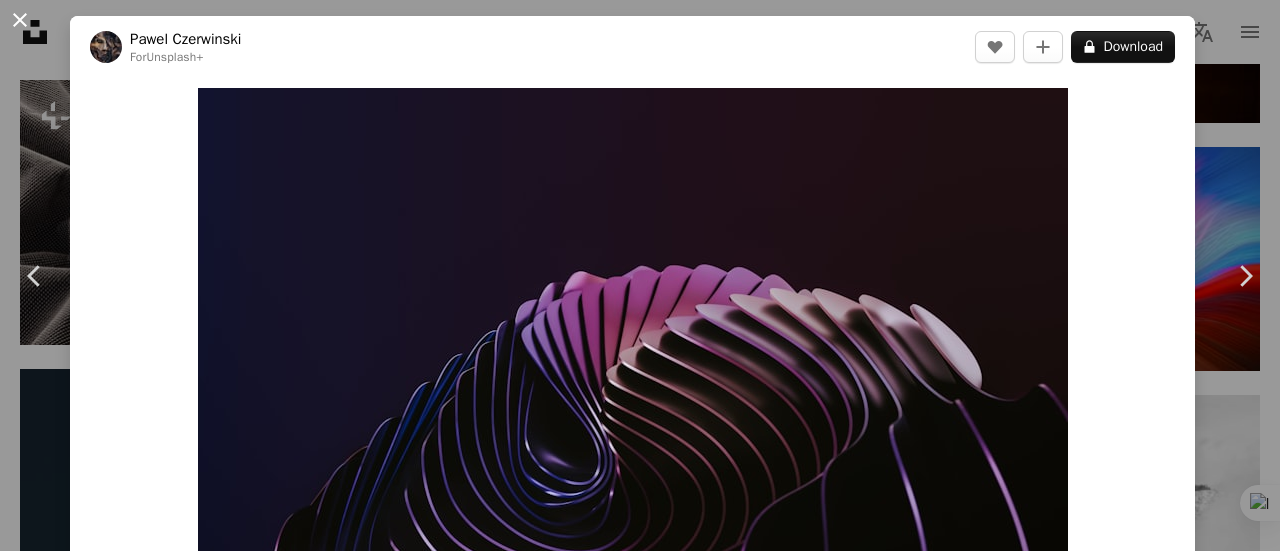 click on "An X shape" at bounding box center [20, 20] 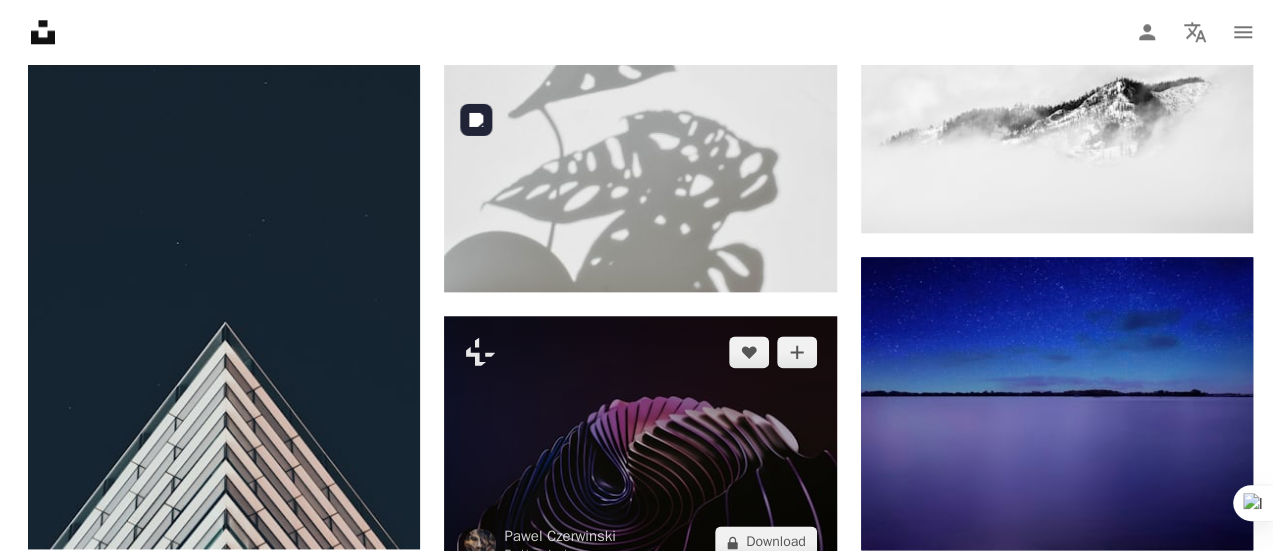scroll, scrollTop: 27664, scrollLeft: 0, axis: vertical 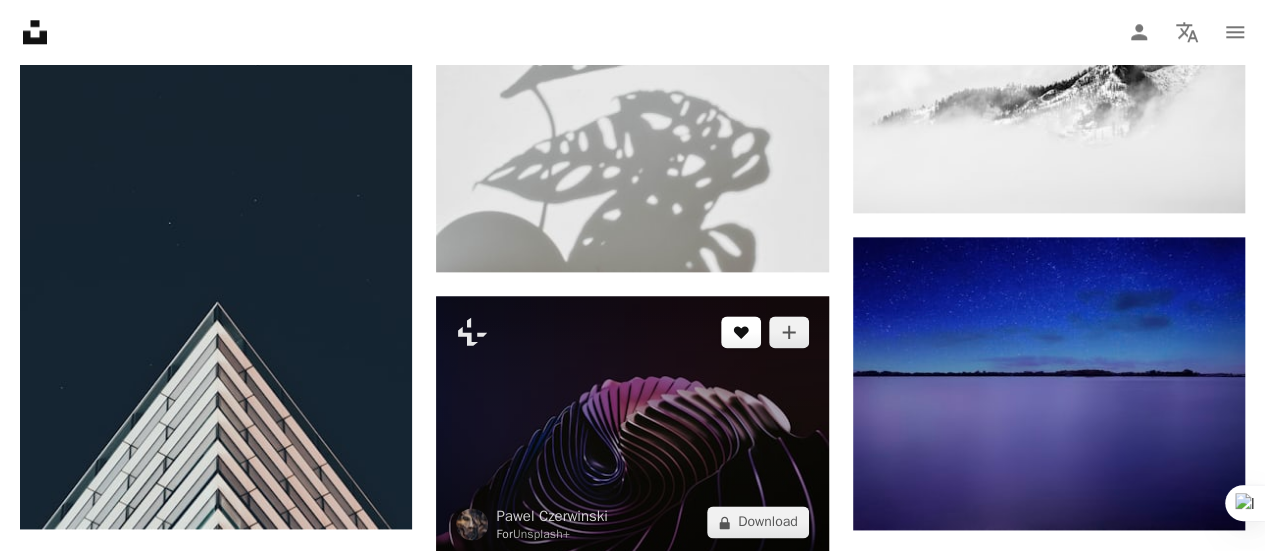 click 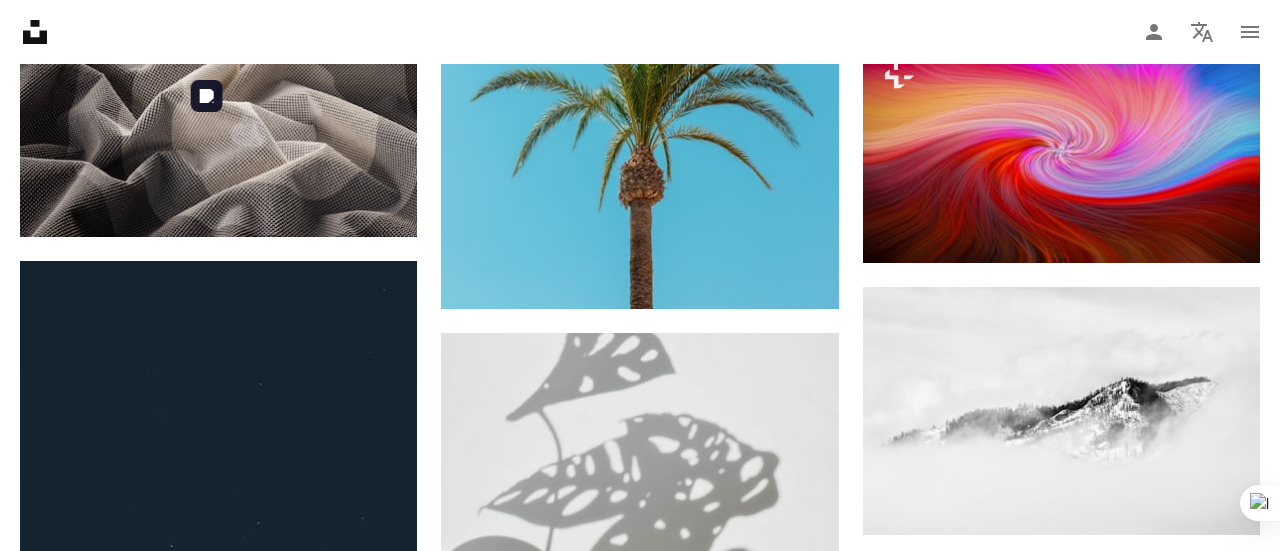 click at bounding box center (330, 5365) 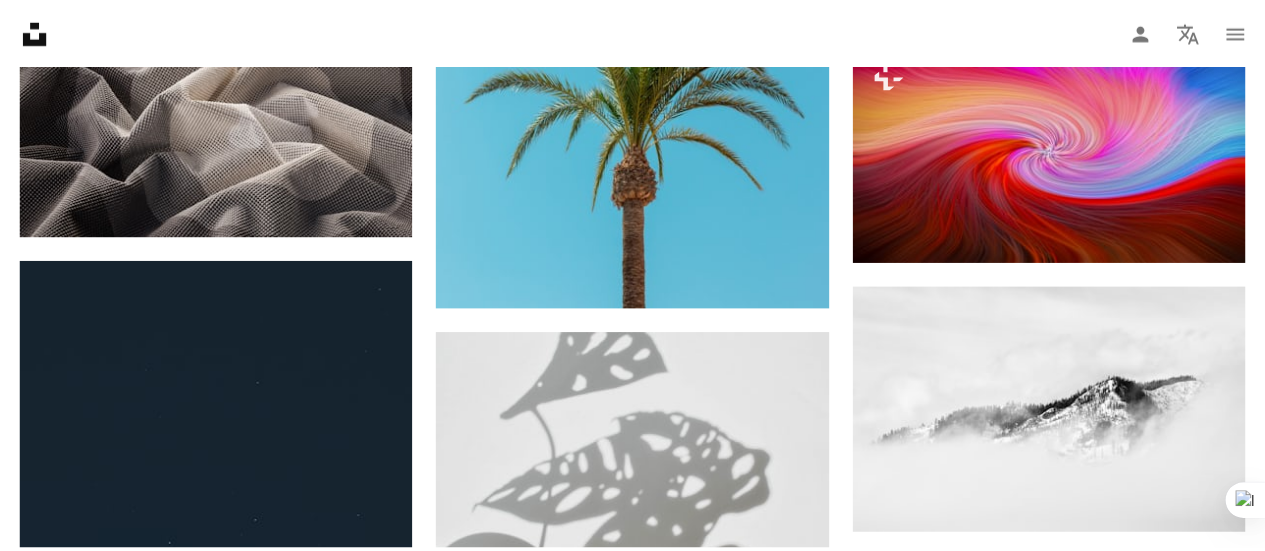 scroll, scrollTop: 0, scrollLeft: 0, axis: both 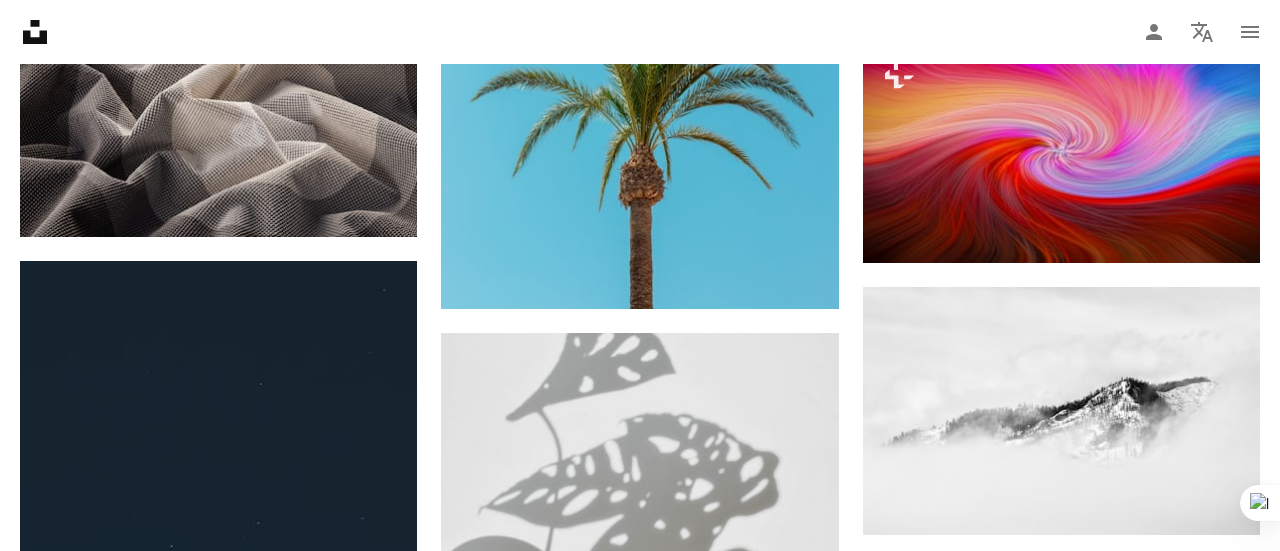 click on "An X shape Join Unsplash Already have an account?  Login First name Last name Email Username  (only letters, numbers and underscores) Password  (min. 8 char) Join By joining, you agree to the  Terms  and  Privacy Policy ." at bounding box center (640, 5188) 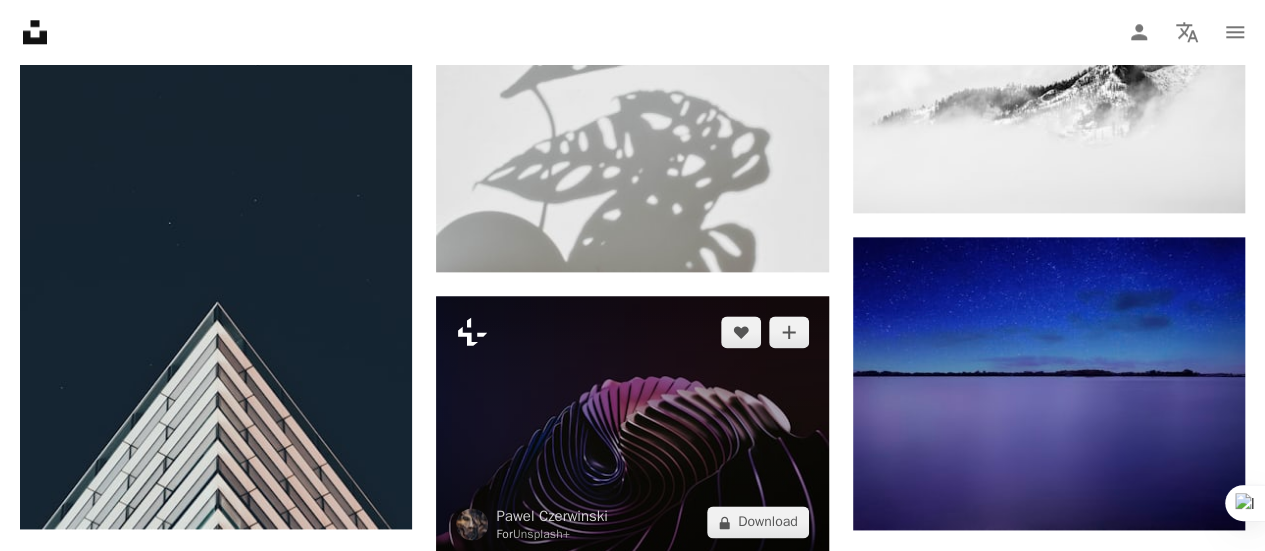 click on "Plus sign for Unsplash+" 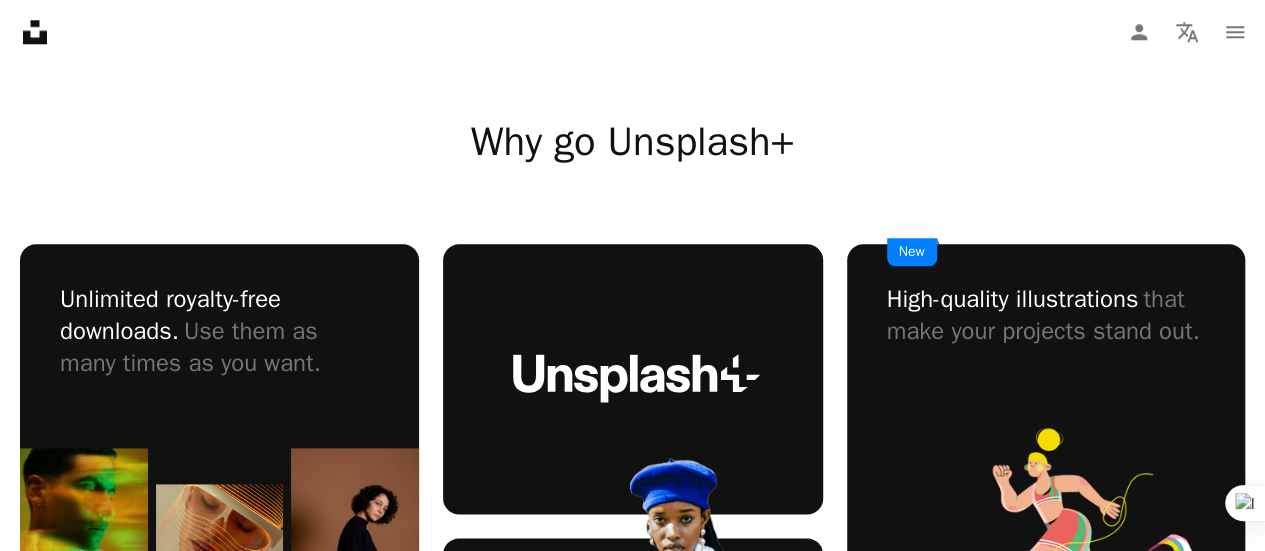 scroll, scrollTop: 1056, scrollLeft: 0, axis: vertical 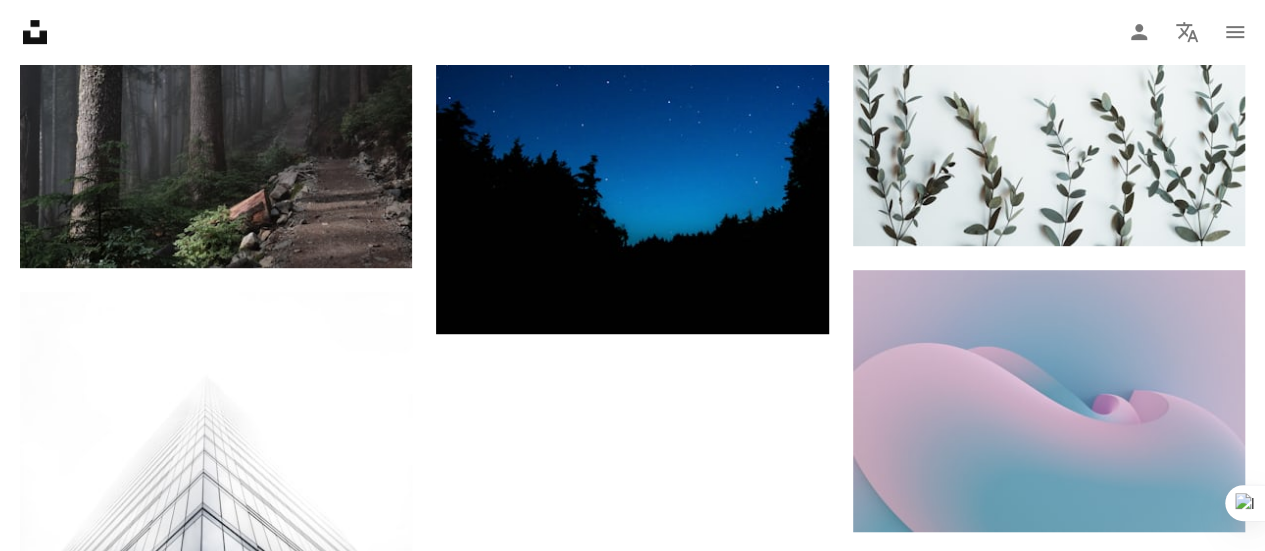click on "Load more" at bounding box center [632, 1420] 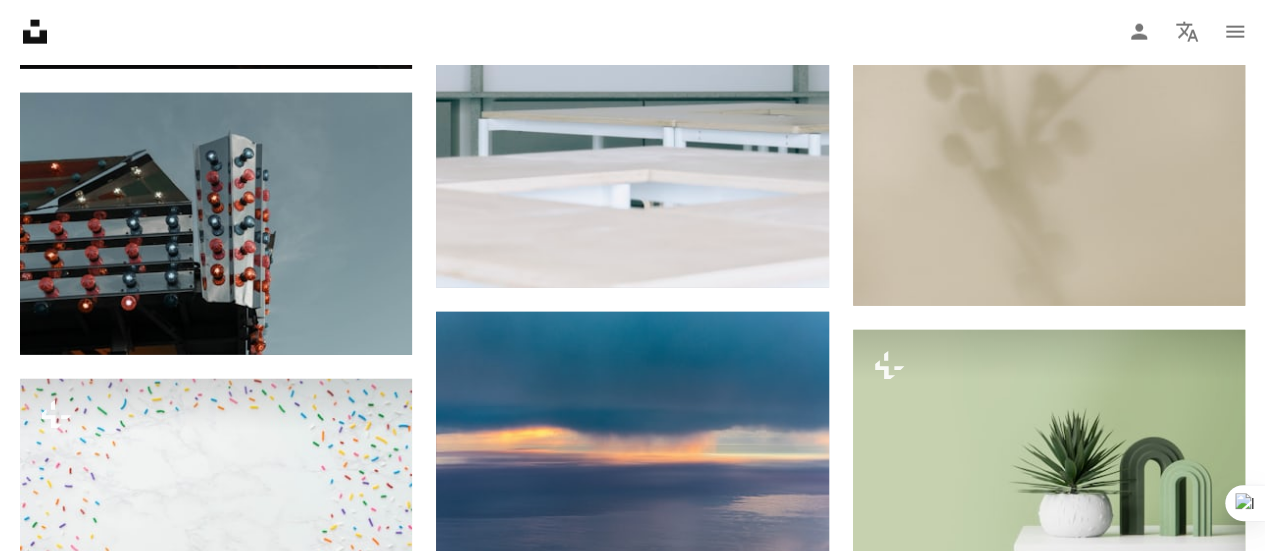 scroll, scrollTop: 101172, scrollLeft: 0, axis: vertical 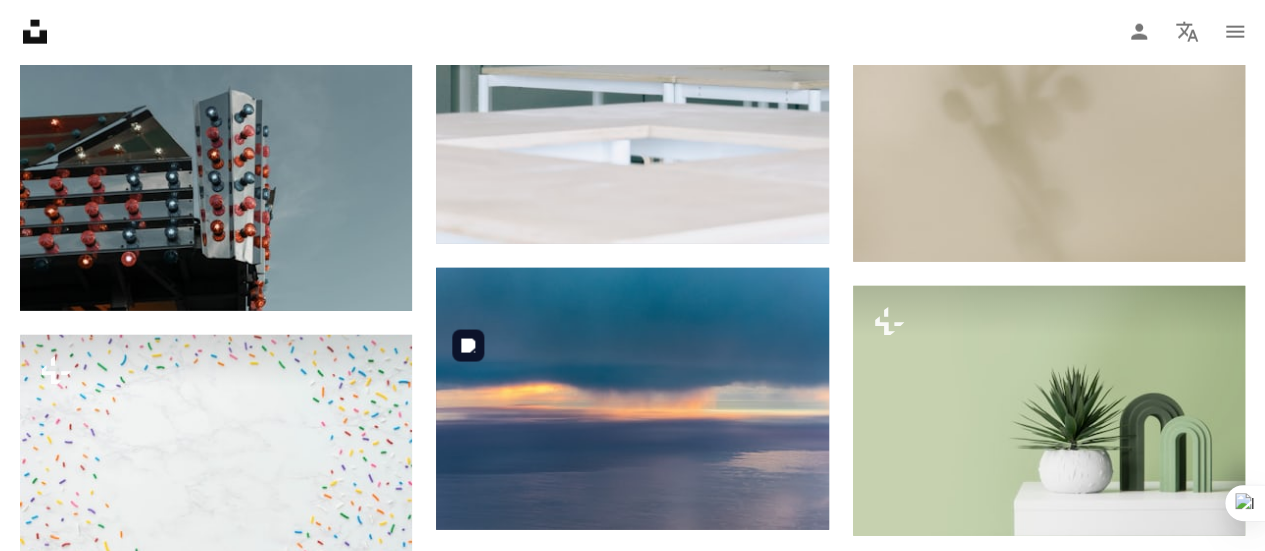 click at bounding box center (632, 664) 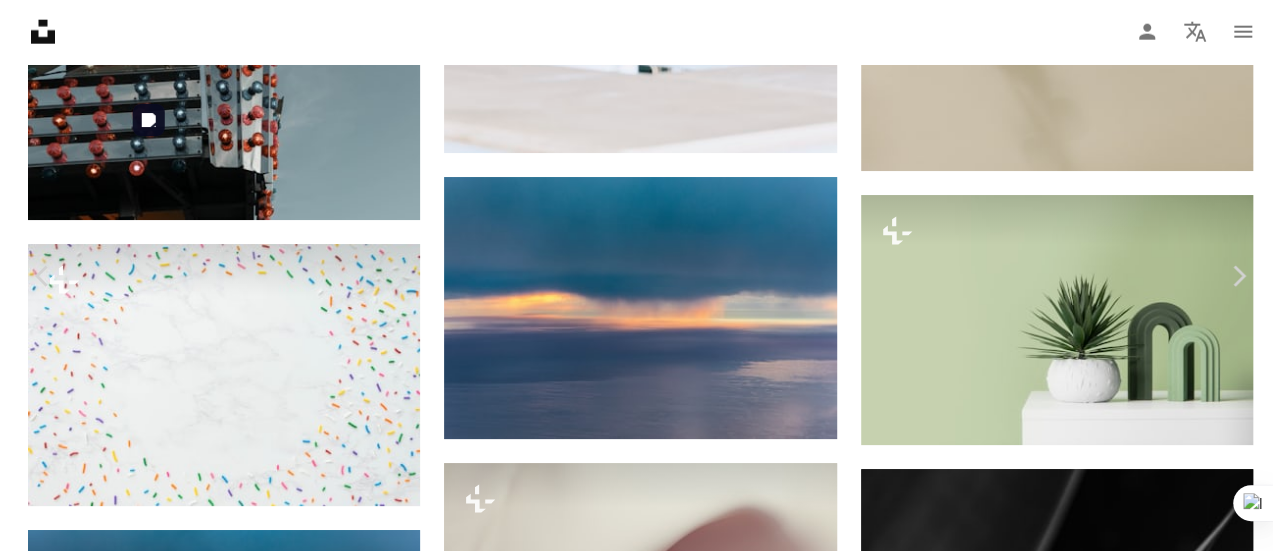 scroll, scrollTop: 103144, scrollLeft: 0, axis: vertical 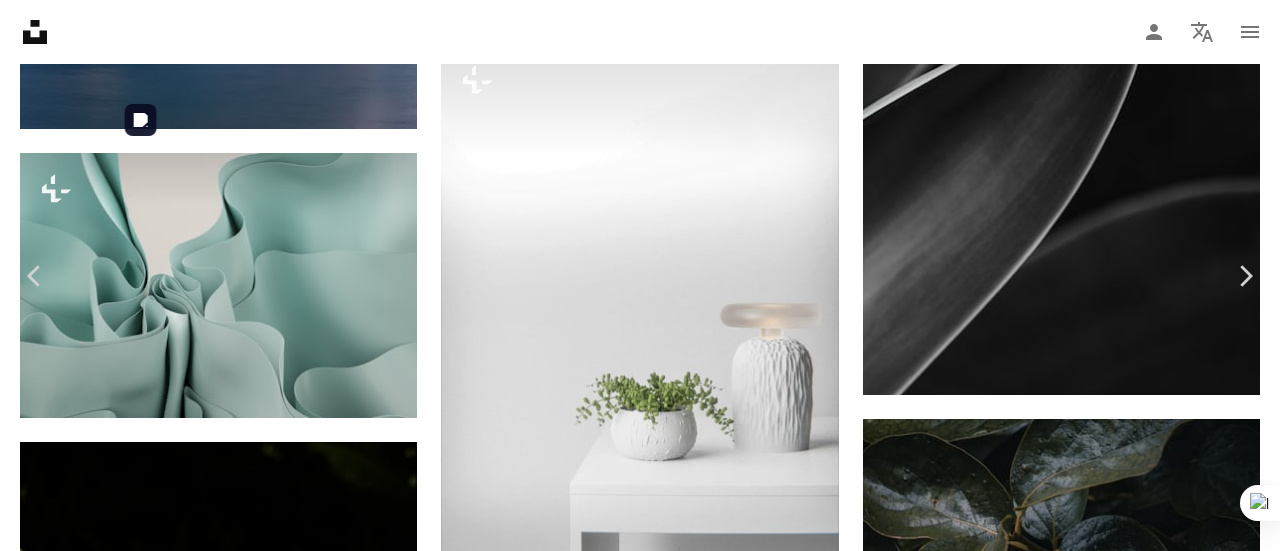 click on "An X shape" at bounding box center [20, 20] 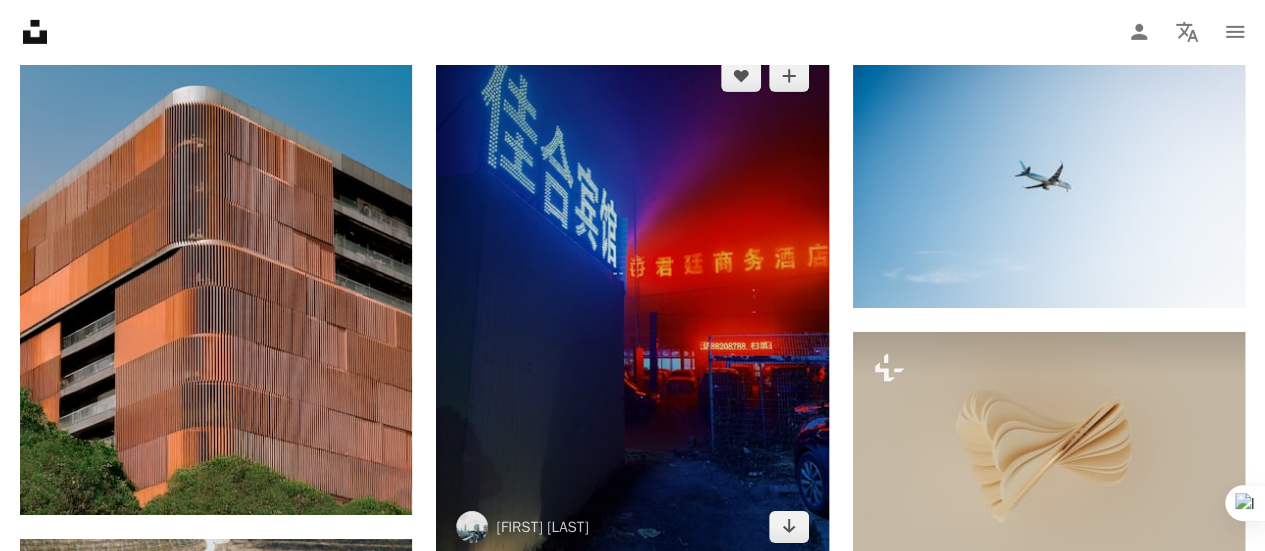 scroll, scrollTop: 109549, scrollLeft: 0, axis: vertical 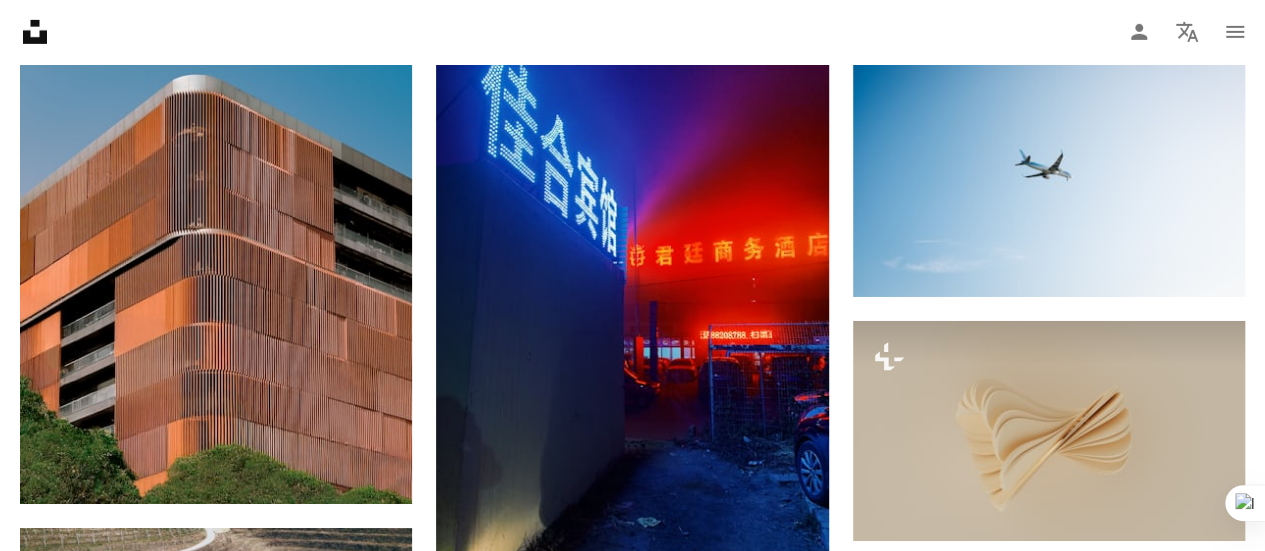 click on "Unsplash logo Unsplash Home" 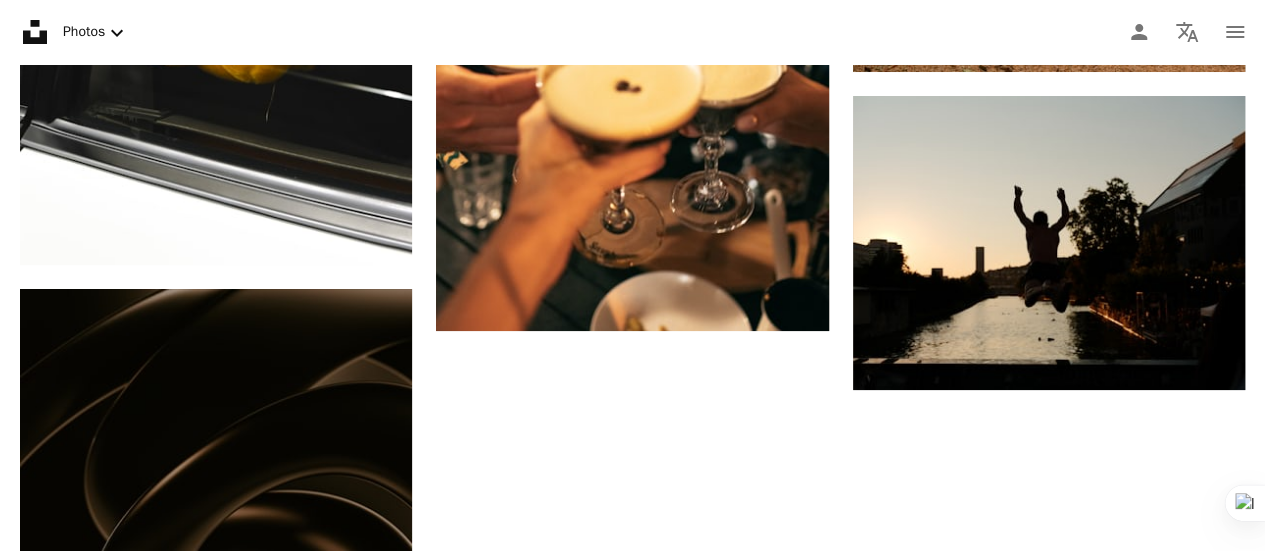 scroll, scrollTop: 0, scrollLeft: 0, axis: both 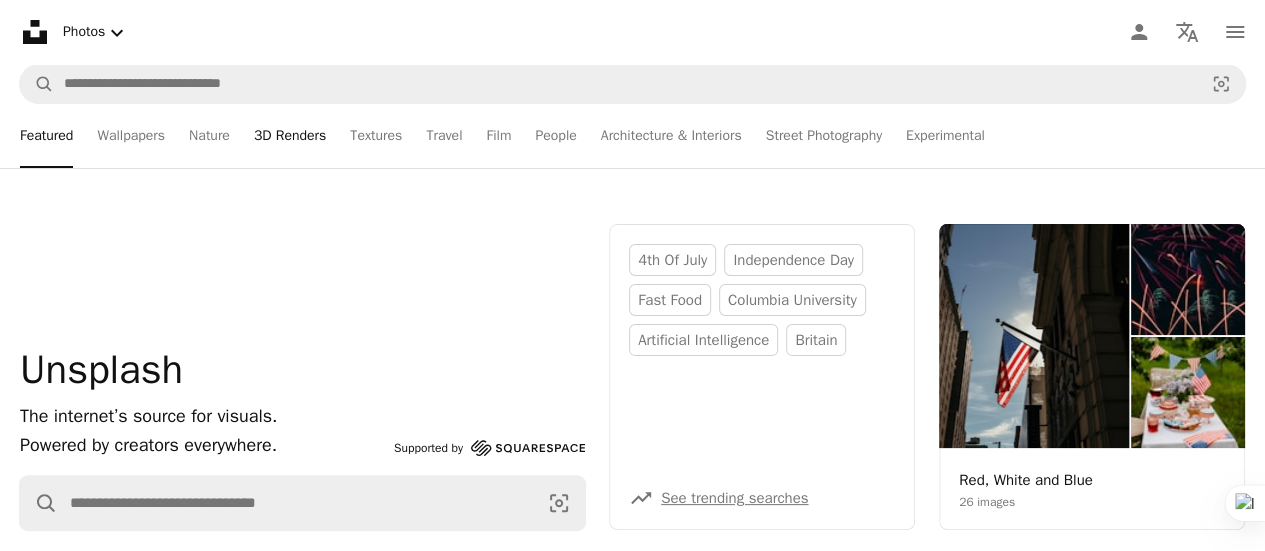 click on "3D Renders" at bounding box center [290, 136] 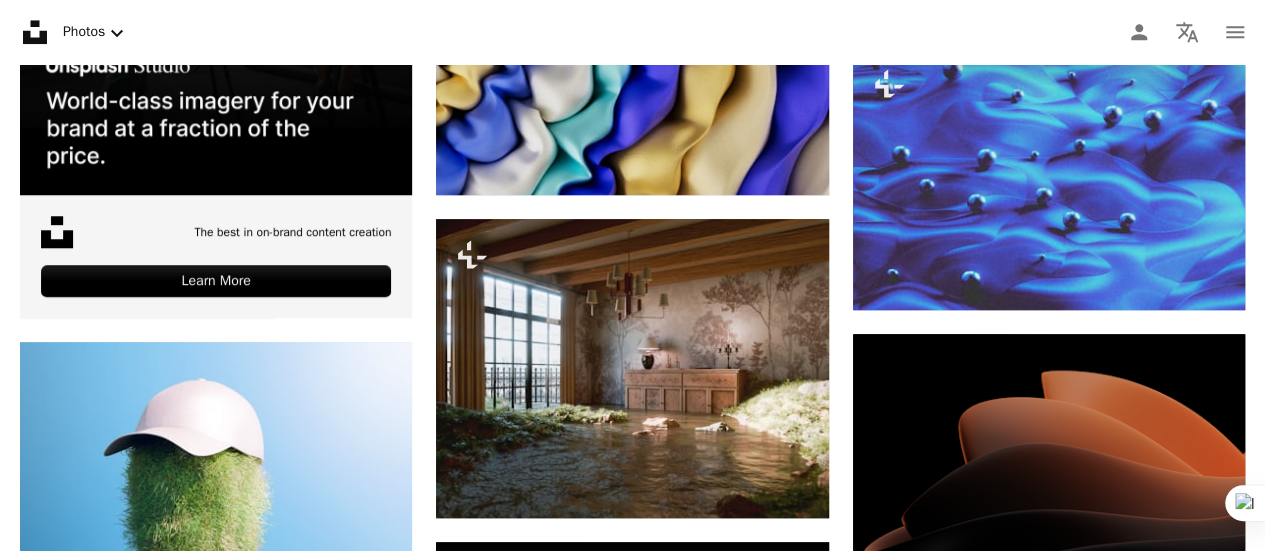 scroll, scrollTop: 960, scrollLeft: 0, axis: vertical 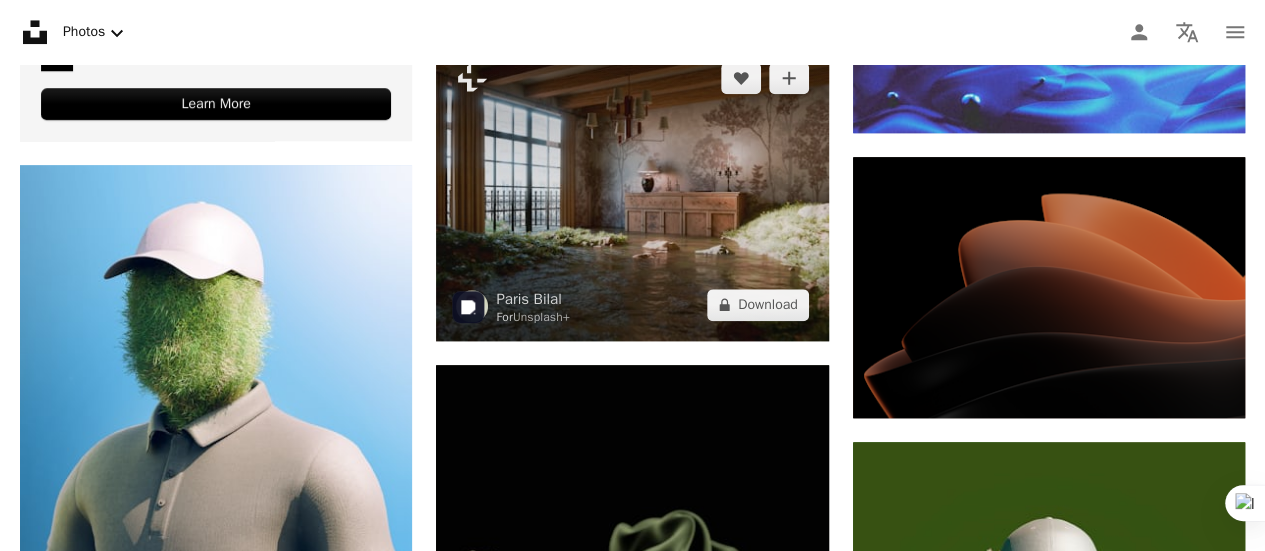 click at bounding box center [632, 191] 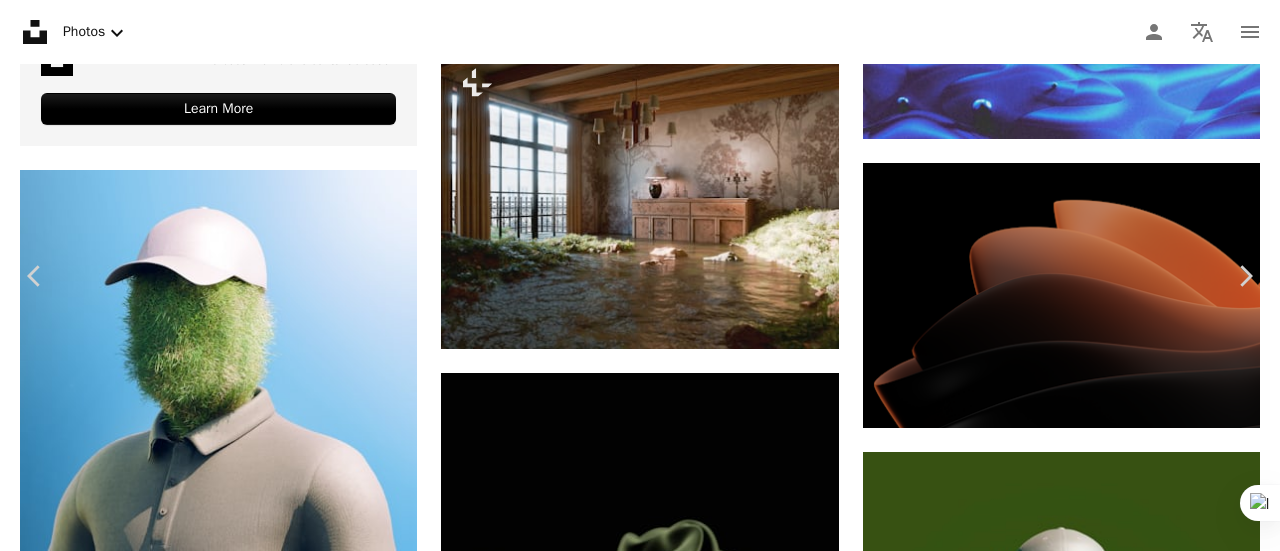 click on "An X shape" at bounding box center (20, 20) 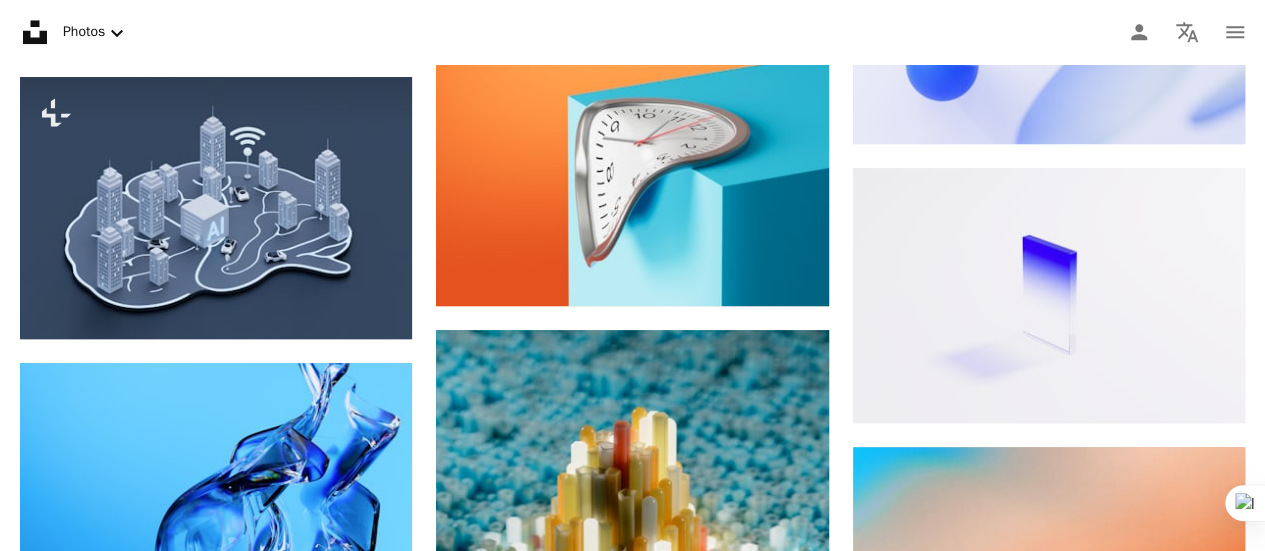 scroll, scrollTop: 34848, scrollLeft: 0, axis: vertical 